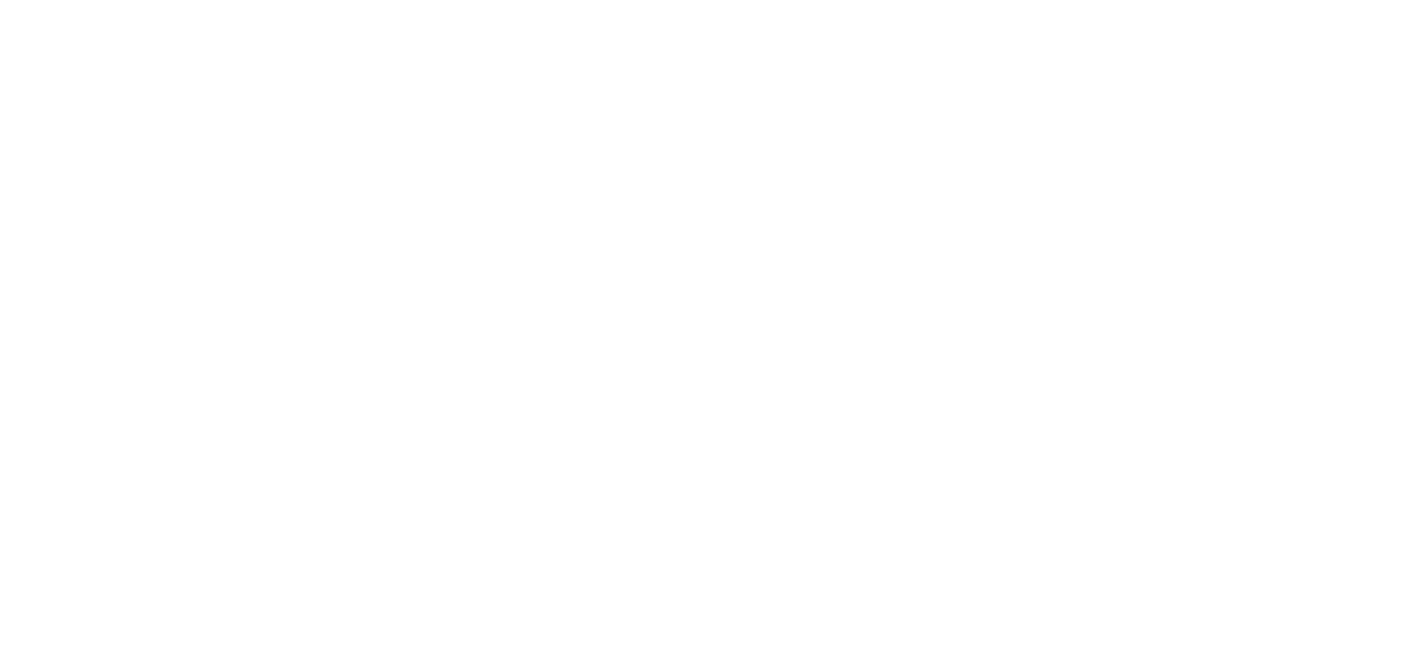 scroll, scrollTop: 0, scrollLeft: 0, axis: both 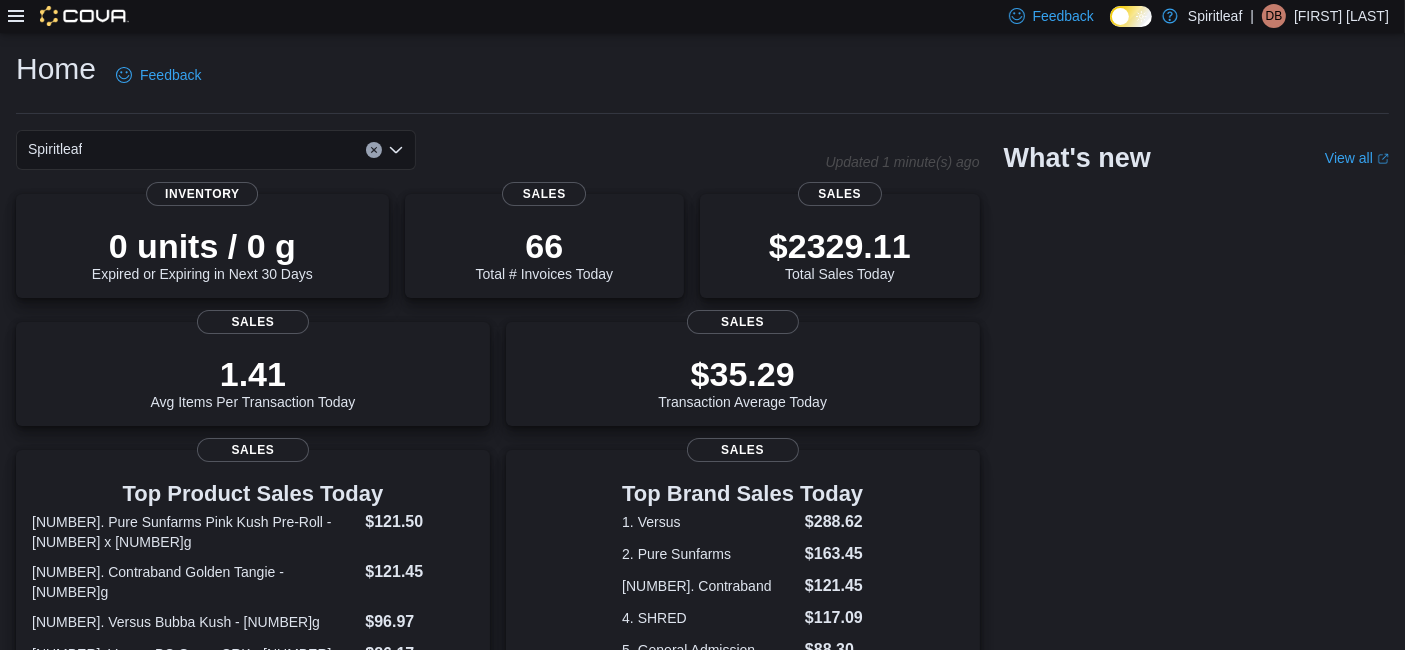 click 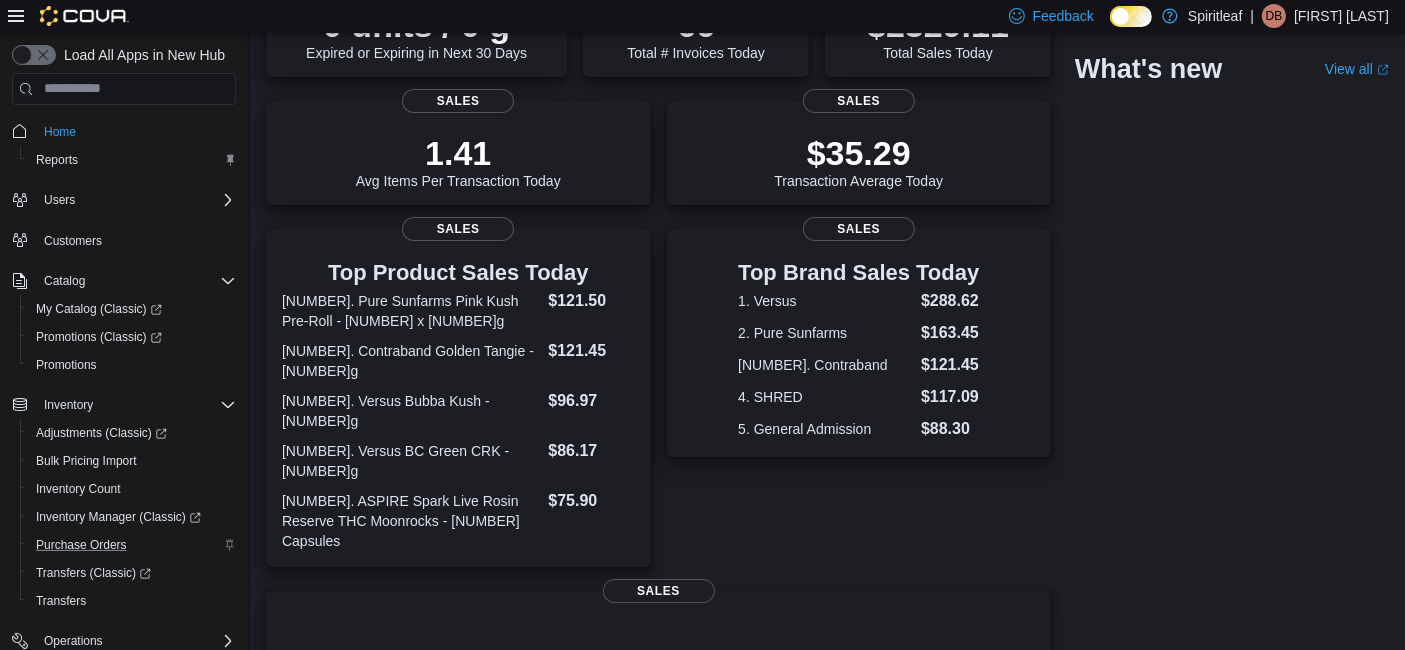 scroll, scrollTop: 207, scrollLeft: 0, axis: vertical 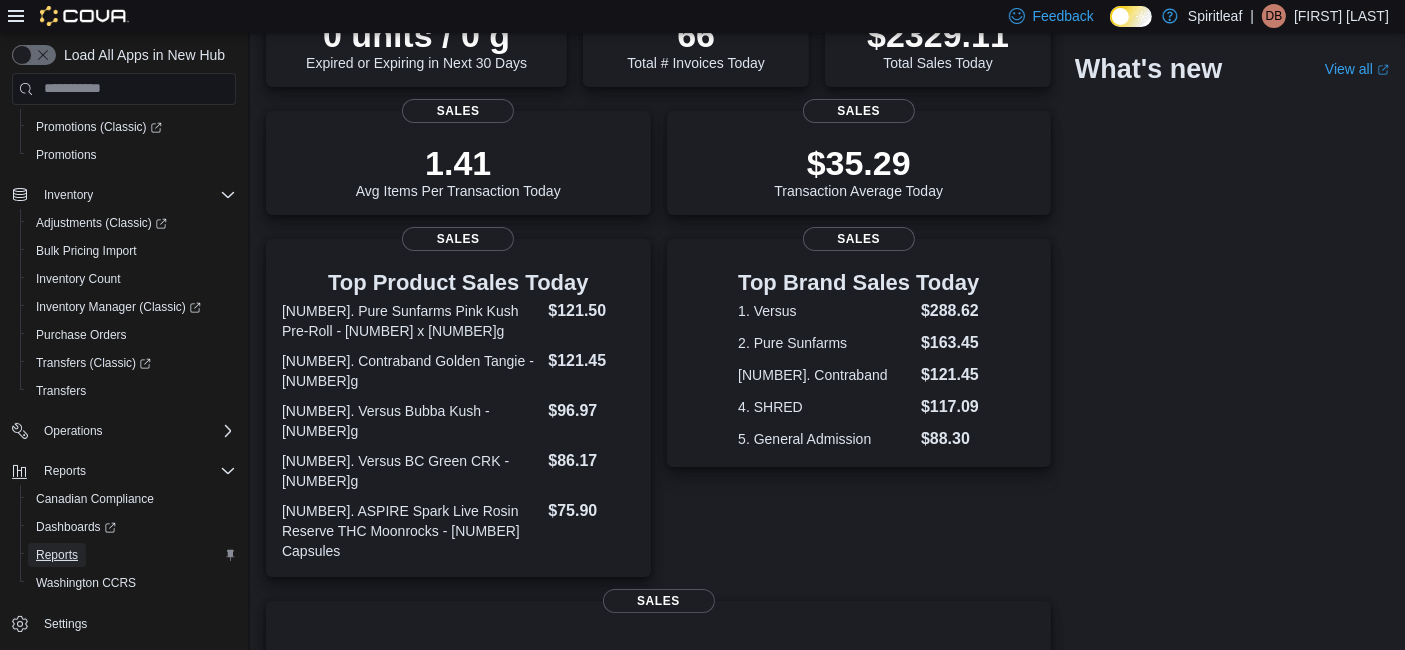 click on "Reports" at bounding box center (57, 555) 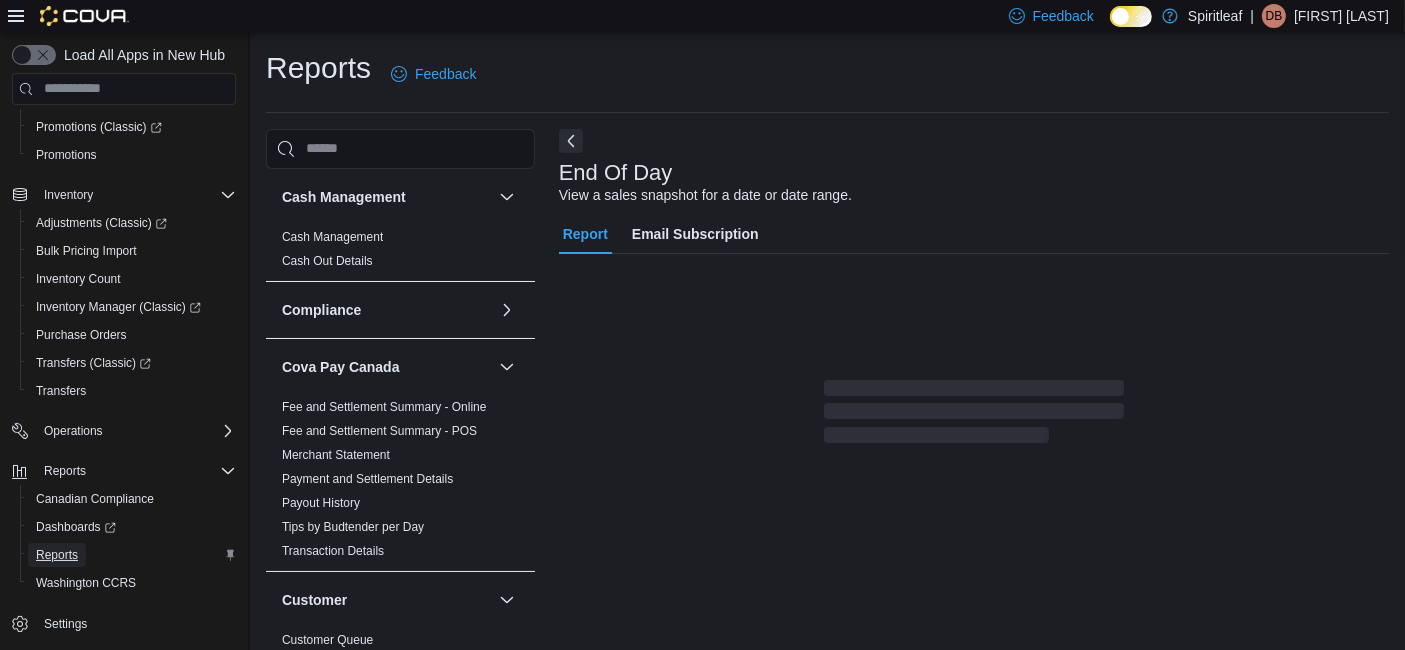scroll, scrollTop: 22, scrollLeft: 0, axis: vertical 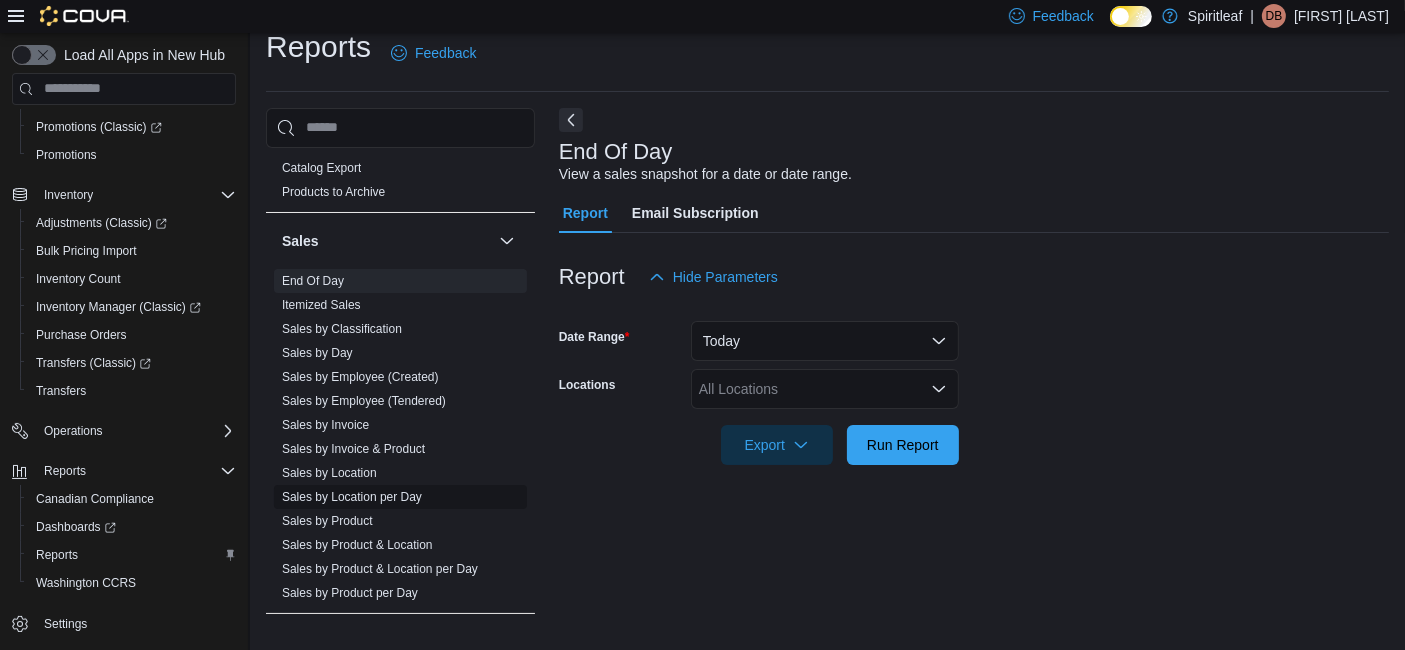 click on "Sales by Location per Day" at bounding box center (352, 497) 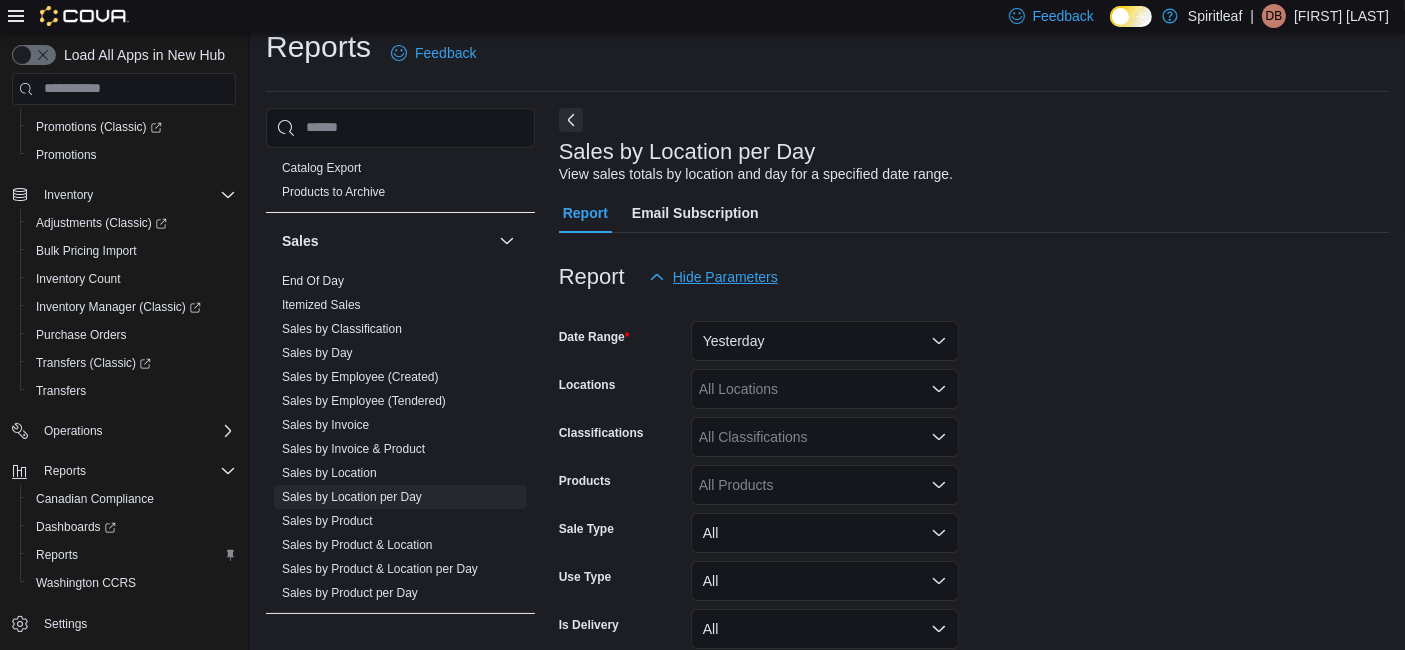 scroll, scrollTop: 45, scrollLeft: 0, axis: vertical 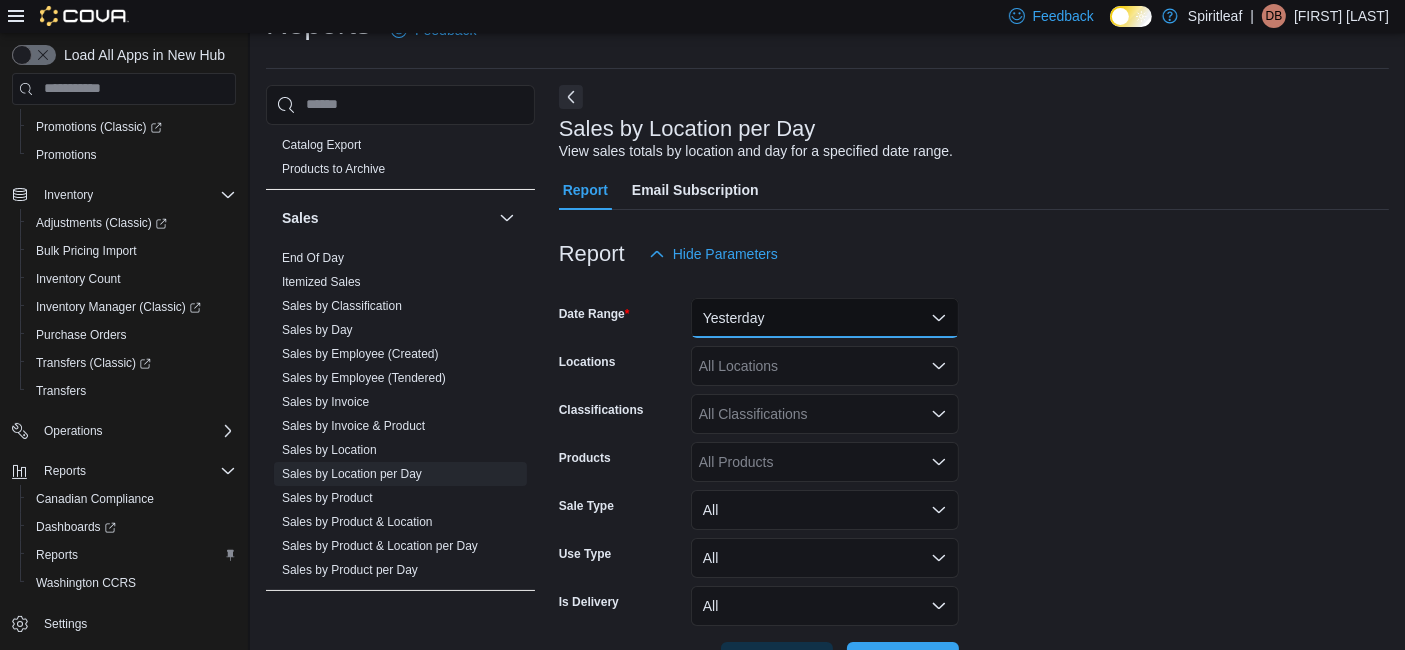 click on "Yesterday" at bounding box center [825, 318] 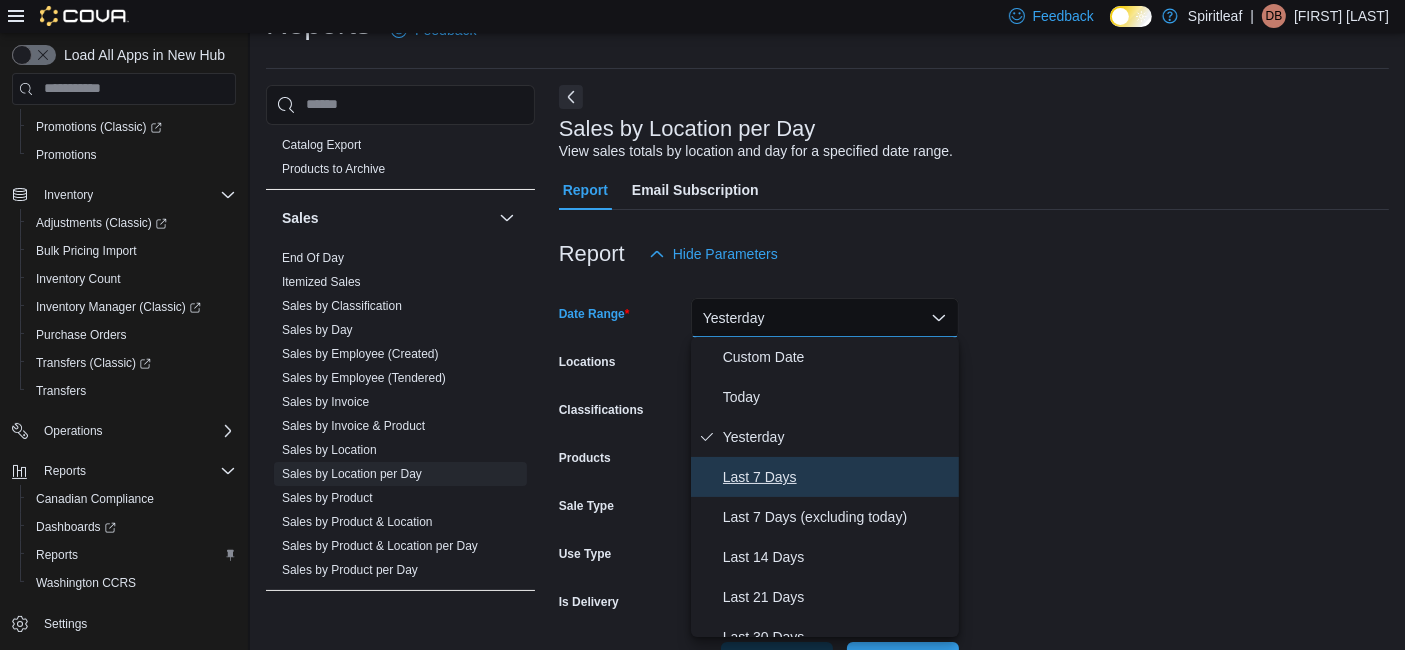 click on "Last 7 Days" at bounding box center [837, 477] 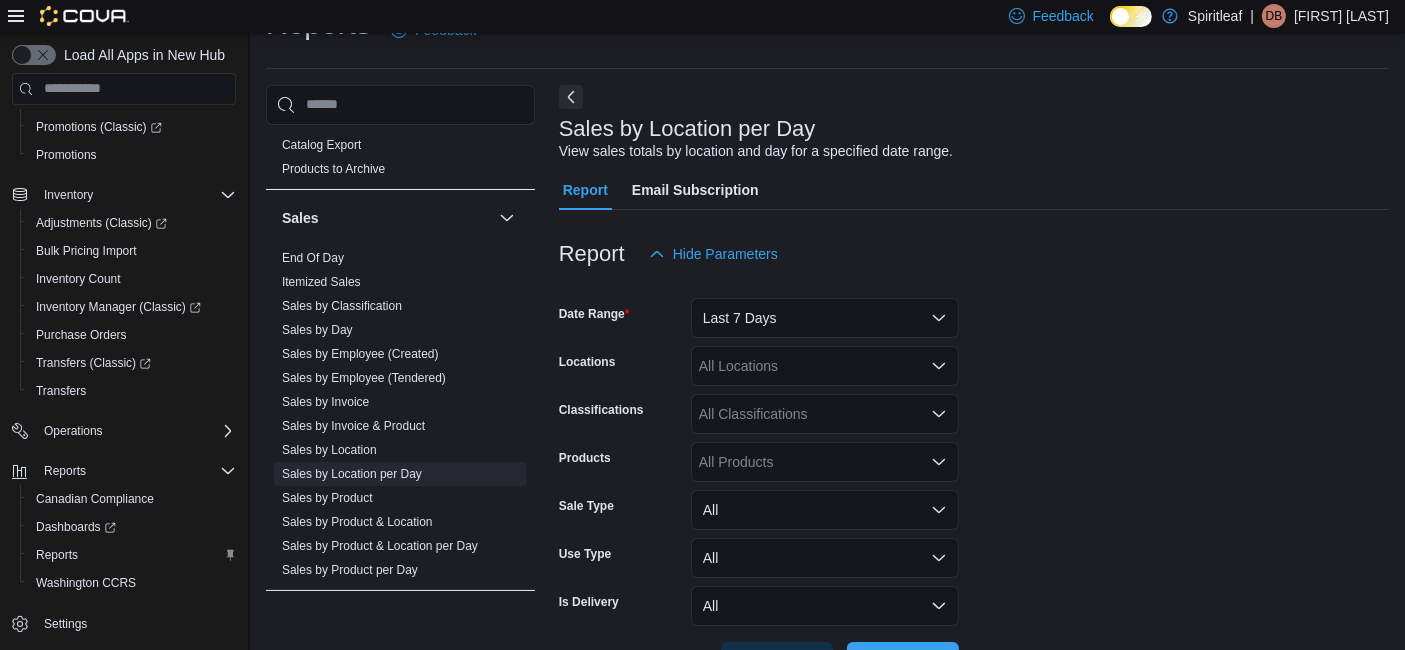 click on "Date Range Last 7 Days Locations All Locations Classifications All Classifications Products All Products Sale Type All Use Type All Is Delivery All Export  Run Report" at bounding box center [974, 478] 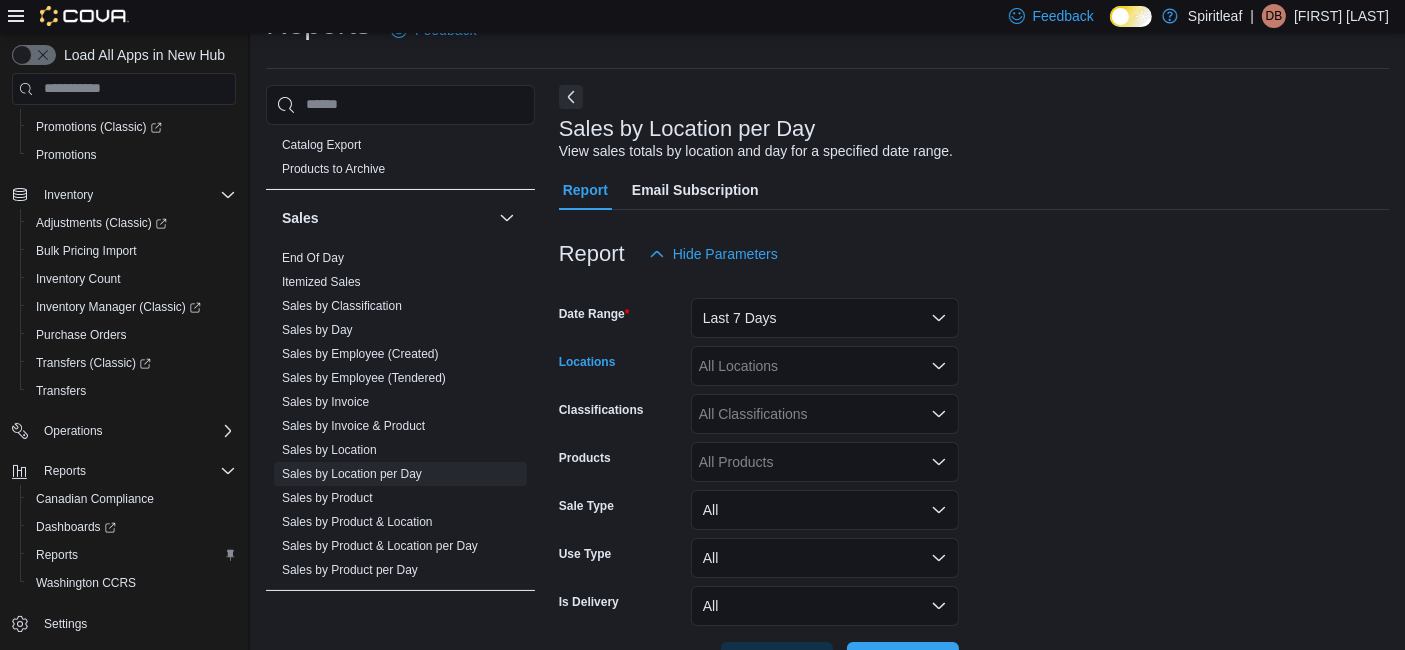 click on "All Locations" at bounding box center [825, 366] 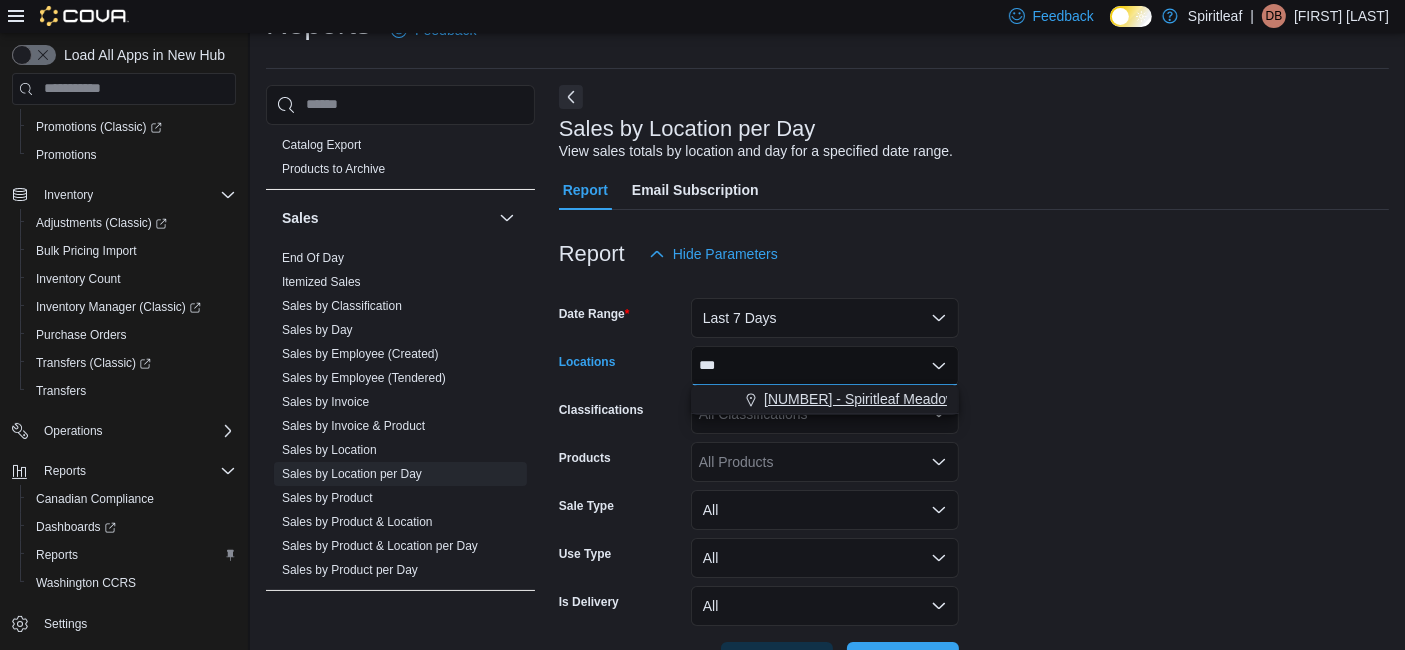 type on "***" 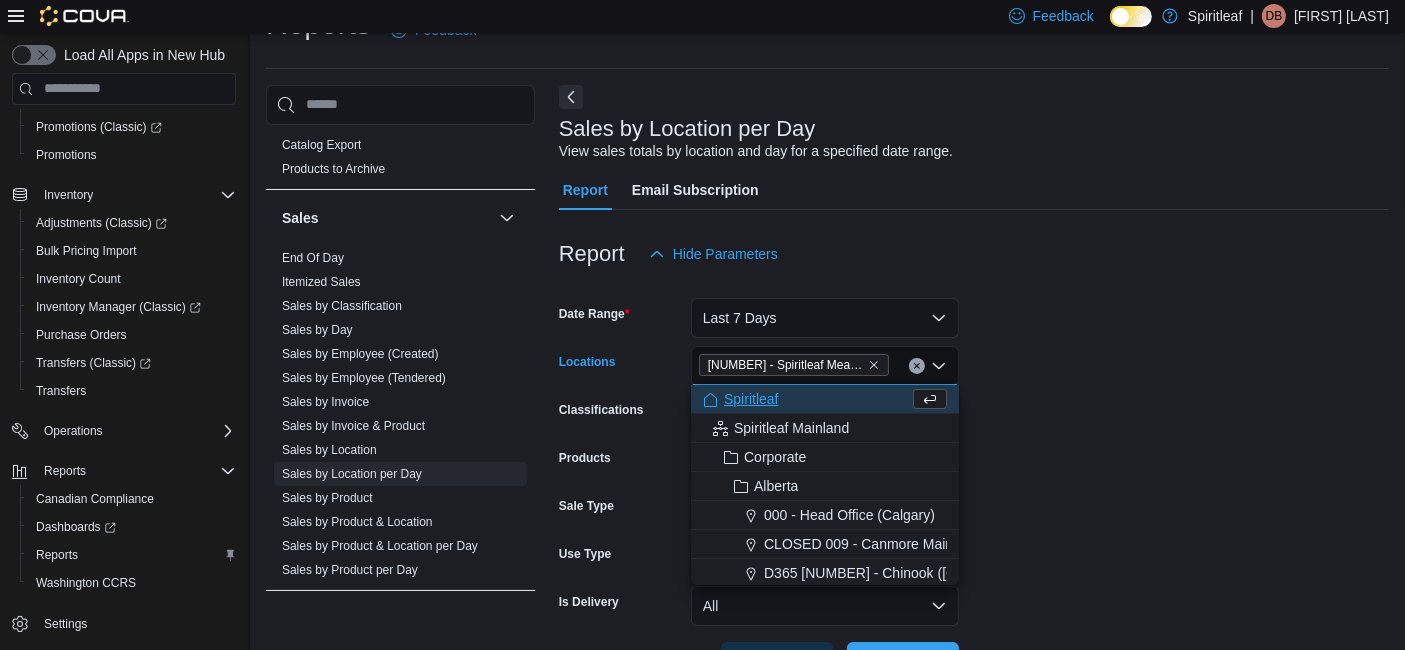 click on "Date Range Last [NUMBER] Days Locations [NUMBER] - Spiritleaf Meadowvale ([CITY]) Combo box. Selected. [NUMBER] - Spiritleaf Meadowvale ([CITY]). Press Backspace to delete [NUMBER] - Spiritleaf Meadowvale ([CITY]). Combo box input. All Locations. Type some text or, to display a list of choices, press Down Arrow. To exit the list of choices, press Escape. Classifications All Classifications Products All Products Sale Type All Use Type All Is Delivery All Export Run Report" at bounding box center (974, 478) 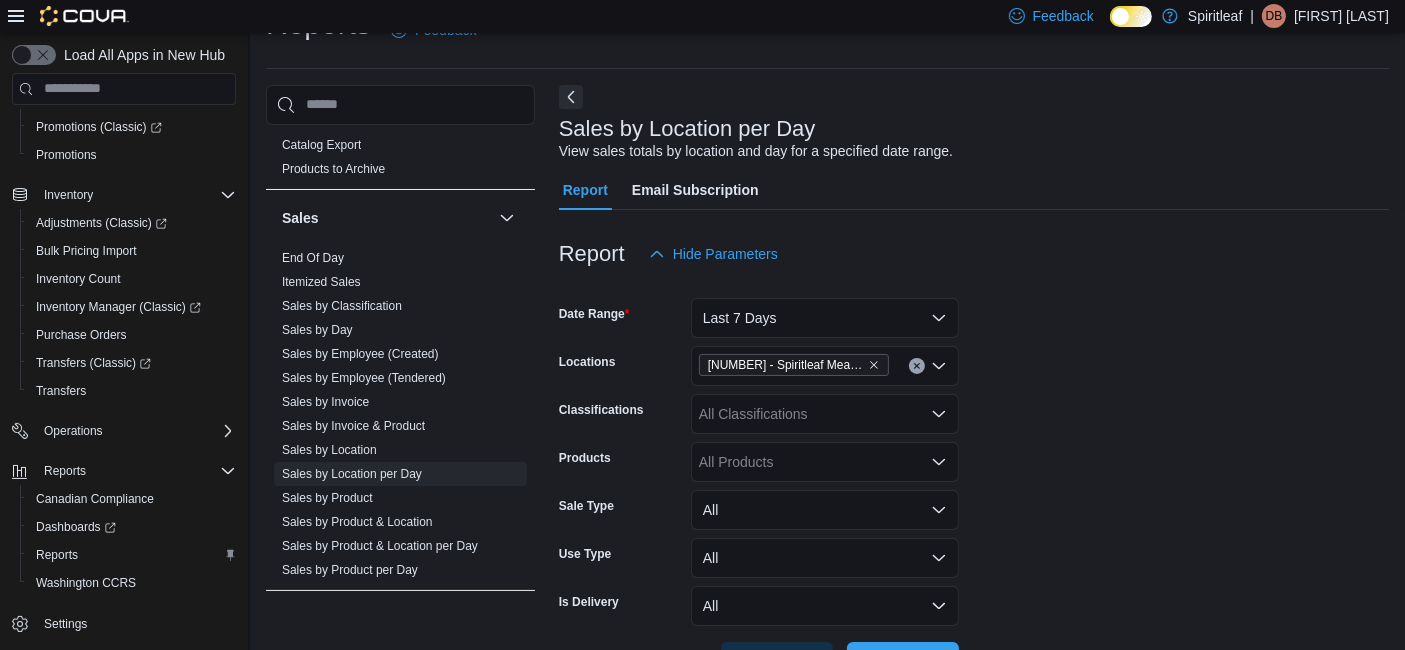 scroll, scrollTop: 115, scrollLeft: 0, axis: vertical 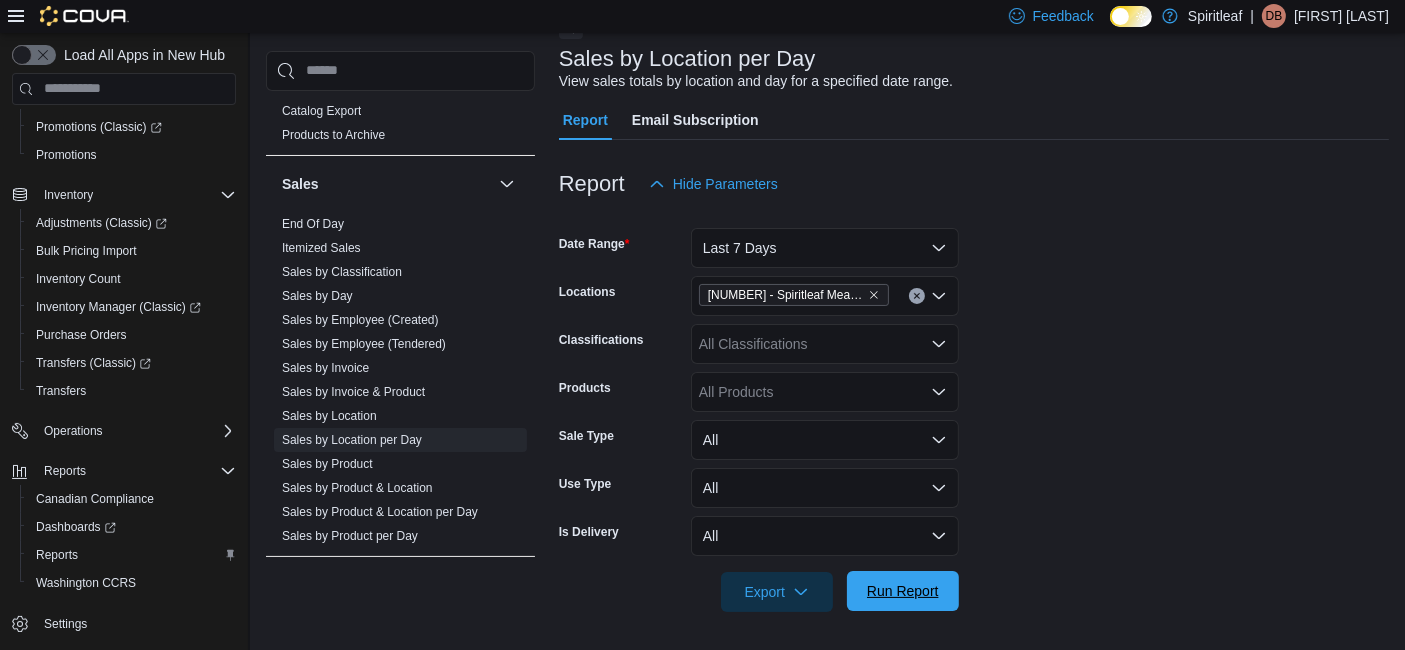 click on "Run Report" at bounding box center (903, 591) 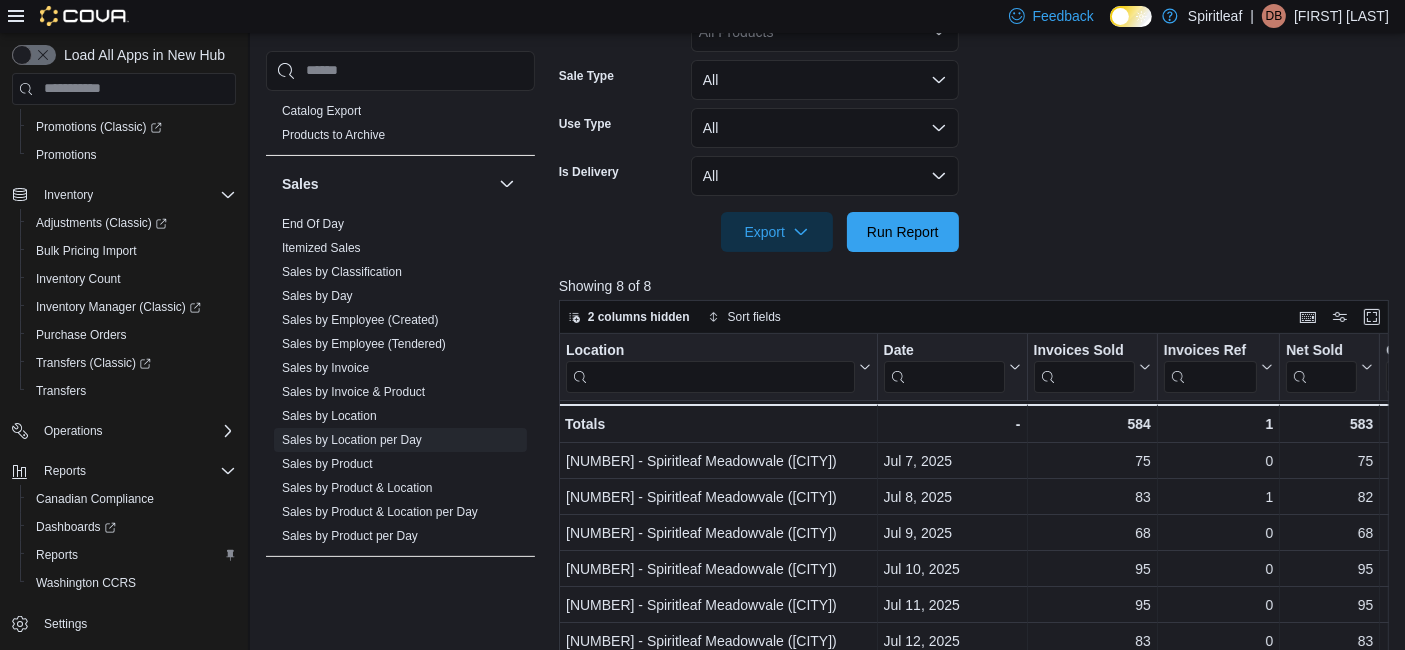 scroll, scrollTop: 491, scrollLeft: 0, axis: vertical 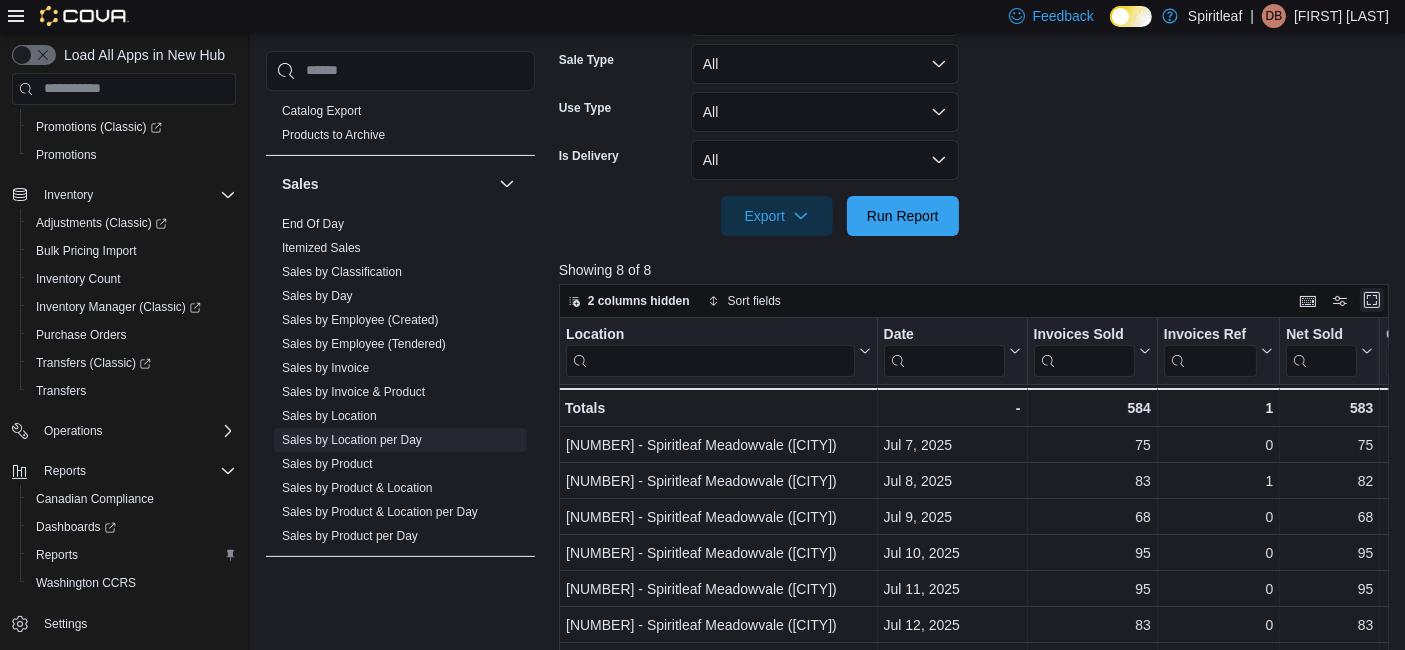 click at bounding box center [1372, 300] 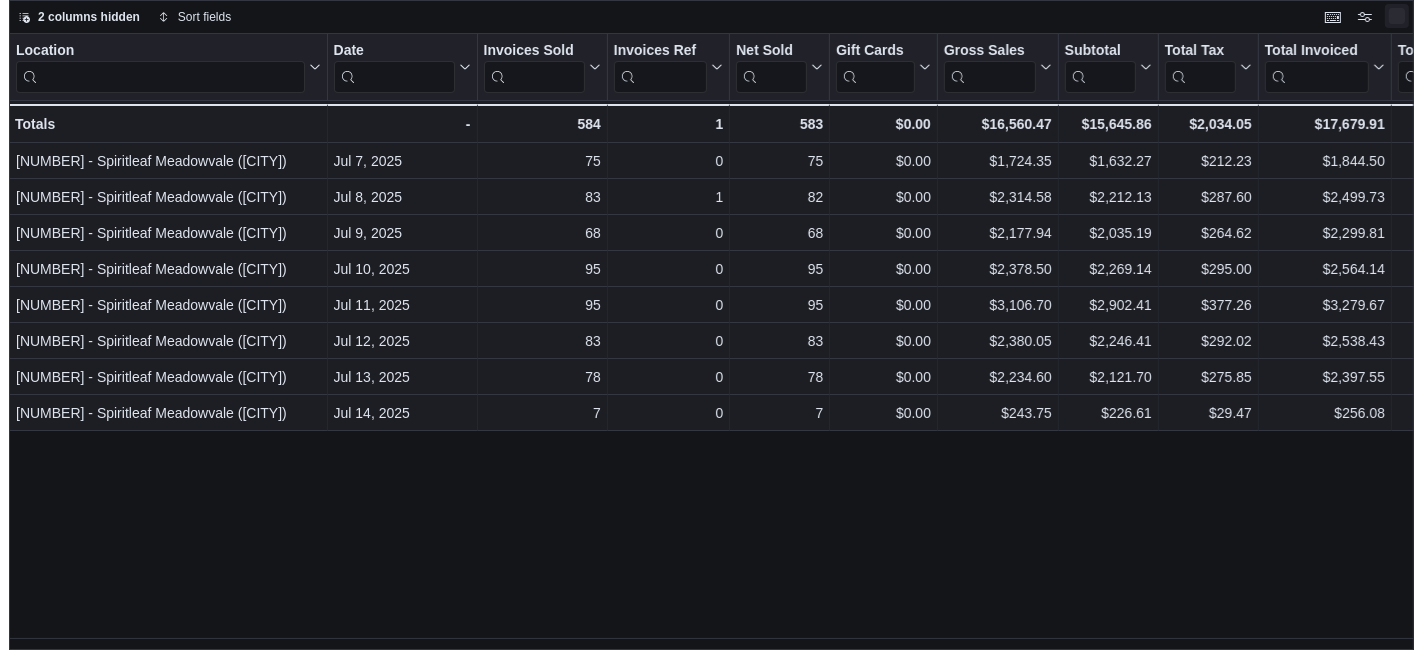 scroll, scrollTop: 0, scrollLeft: 0, axis: both 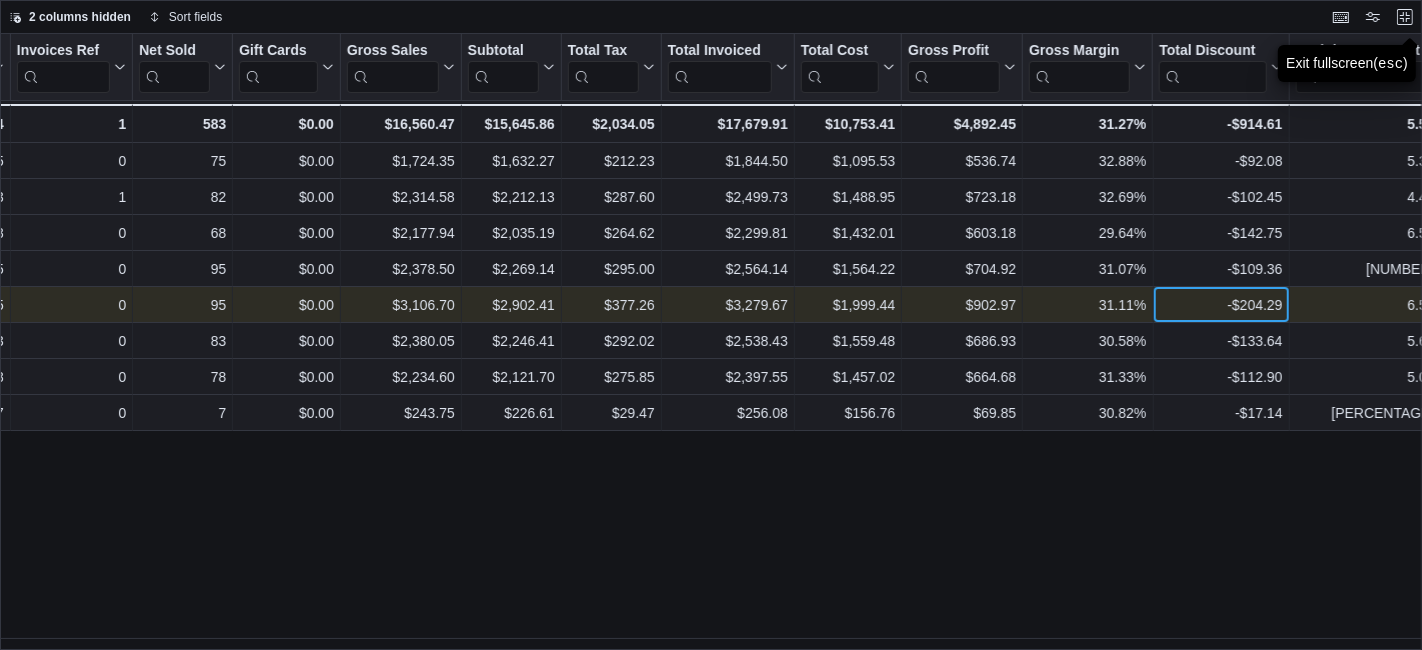 click on "-[NUMBER] - Total Discount, column [NUMBER], row [NUMBER]" at bounding box center (1222, 305) 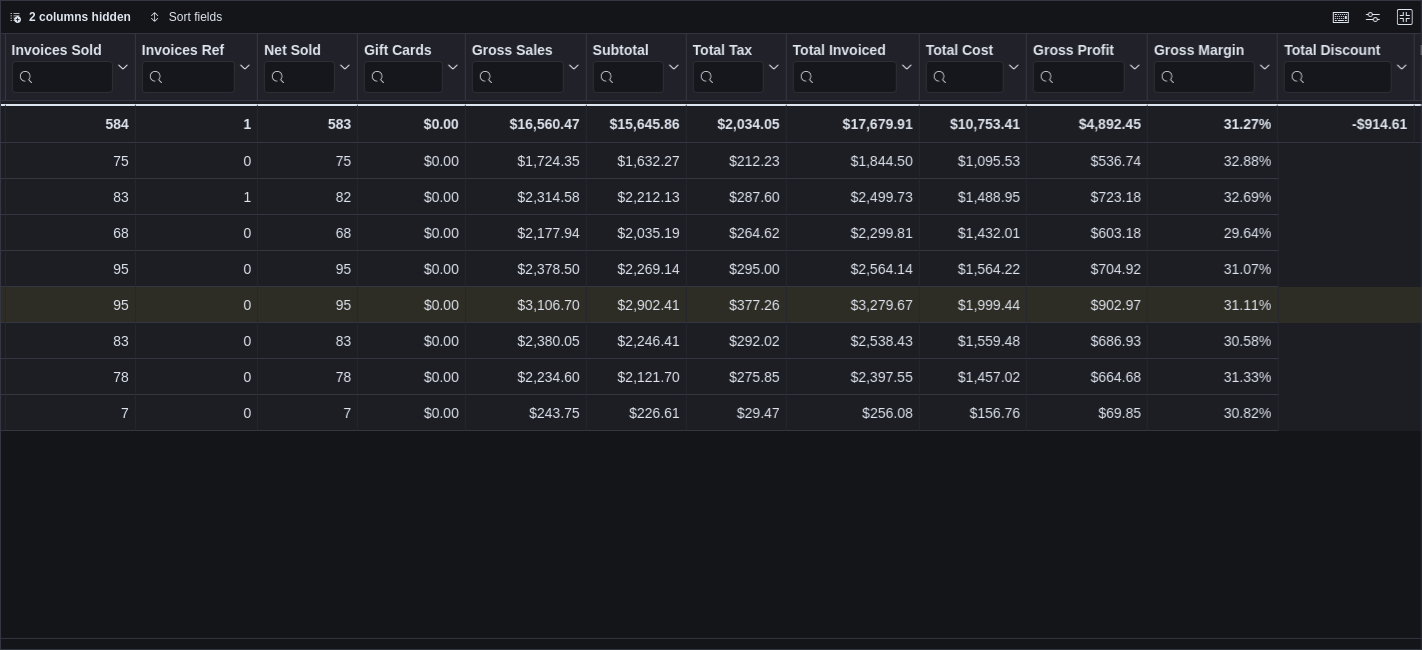 scroll, scrollTop: 0, scrollLeft: 0, axis: both 